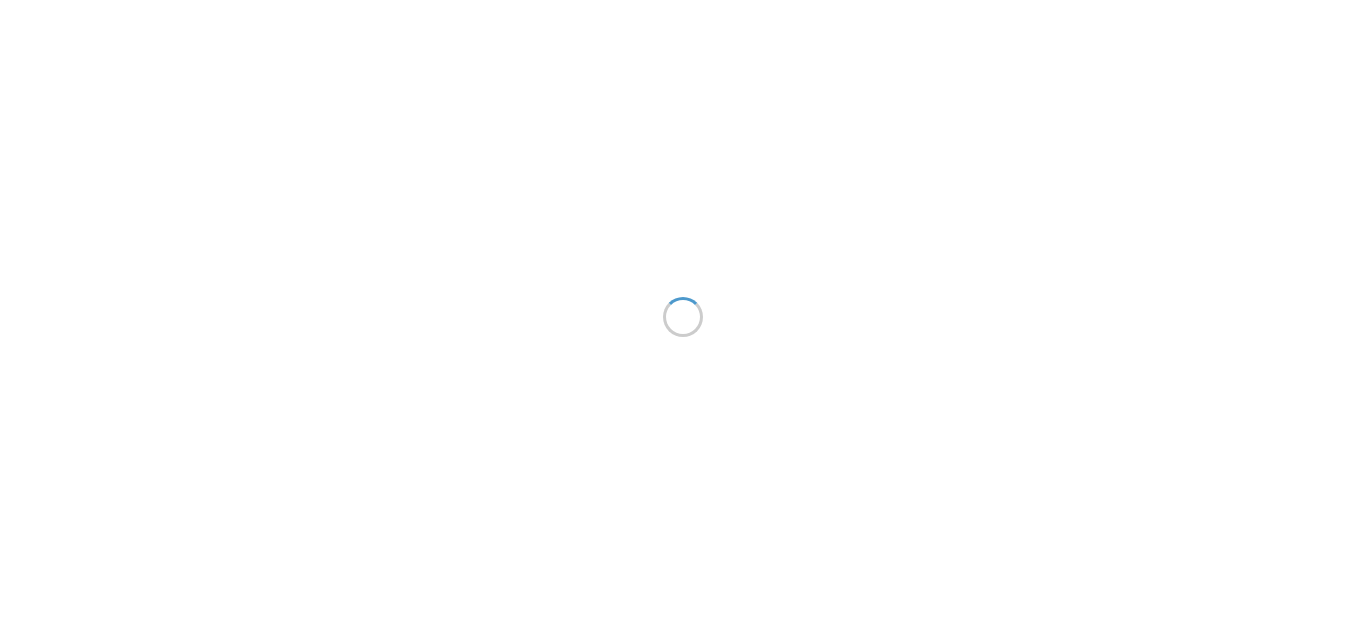 scroll, scrollTop: 0, scrollLeft: 0, axis: both 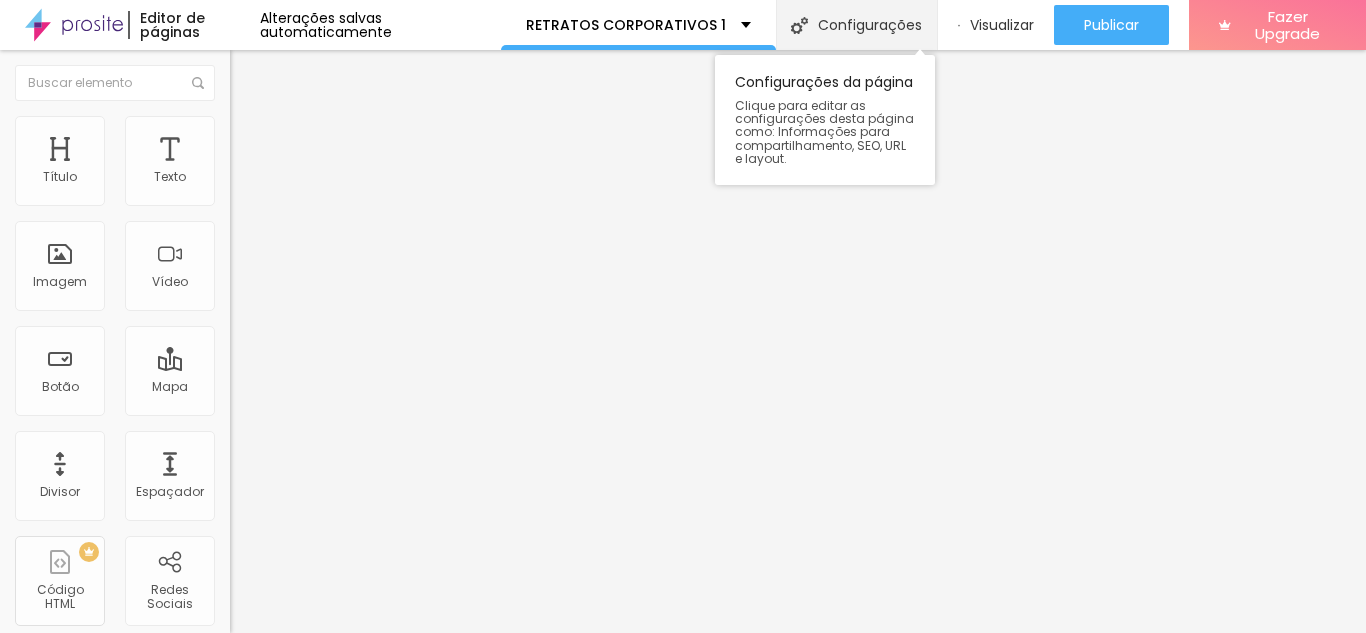 click on "Configurações" at bounding box center (856, 25) 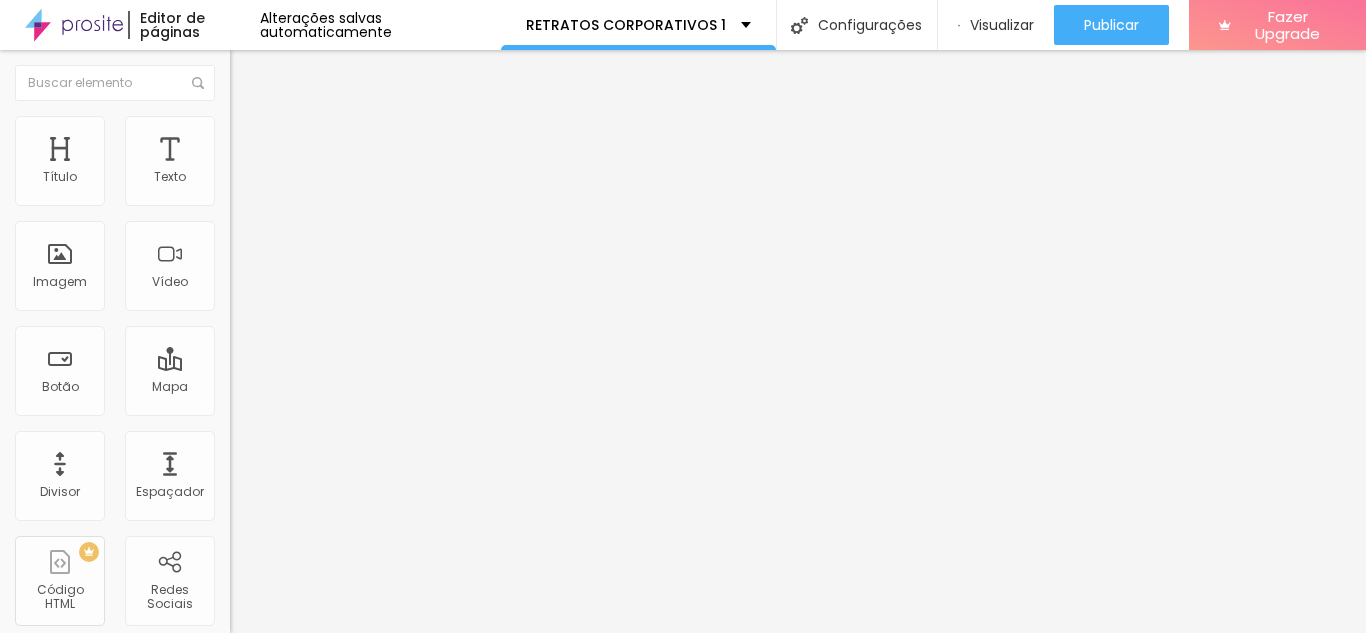click on "Salvar" at bounding box center (47, 929) 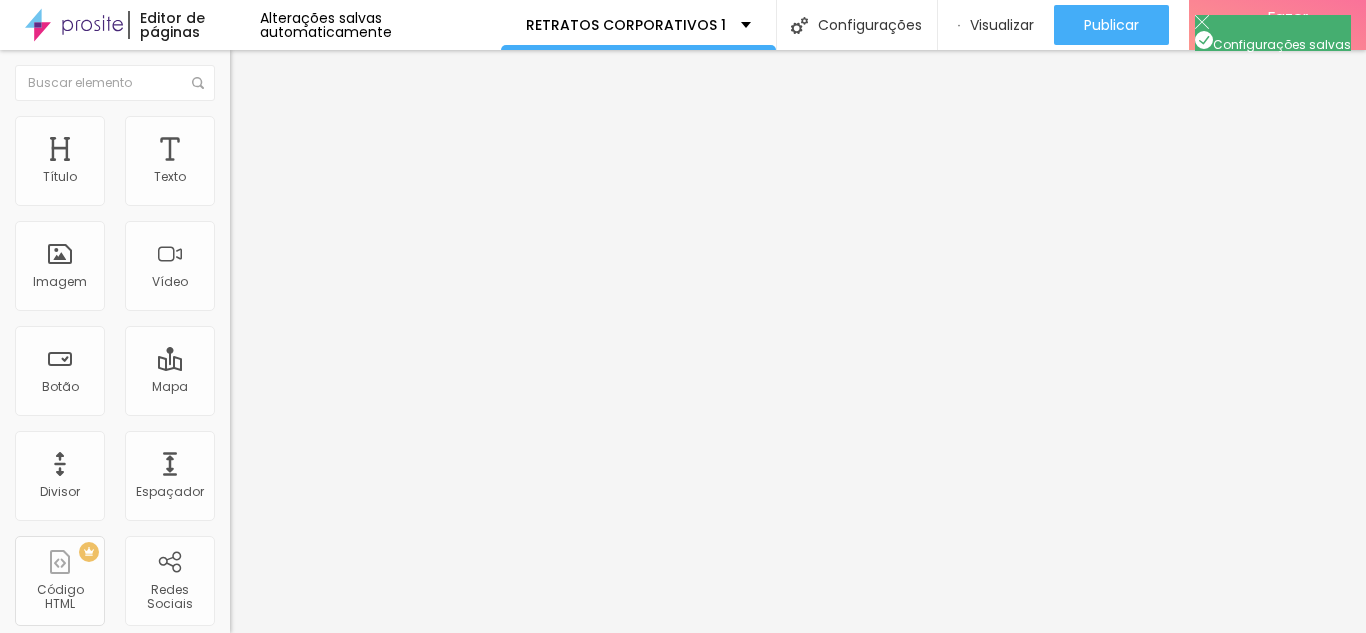 click at bounding box center [683, 654] 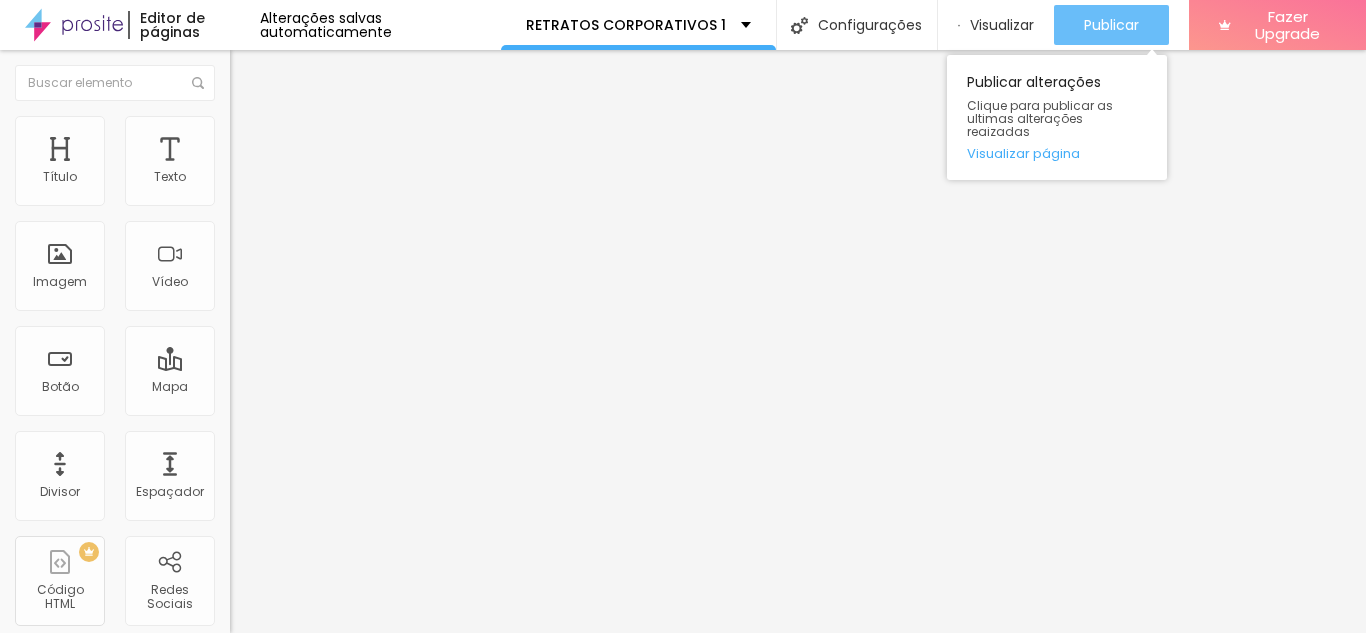 click on "Publicar" at bounding box center [1111, 25] 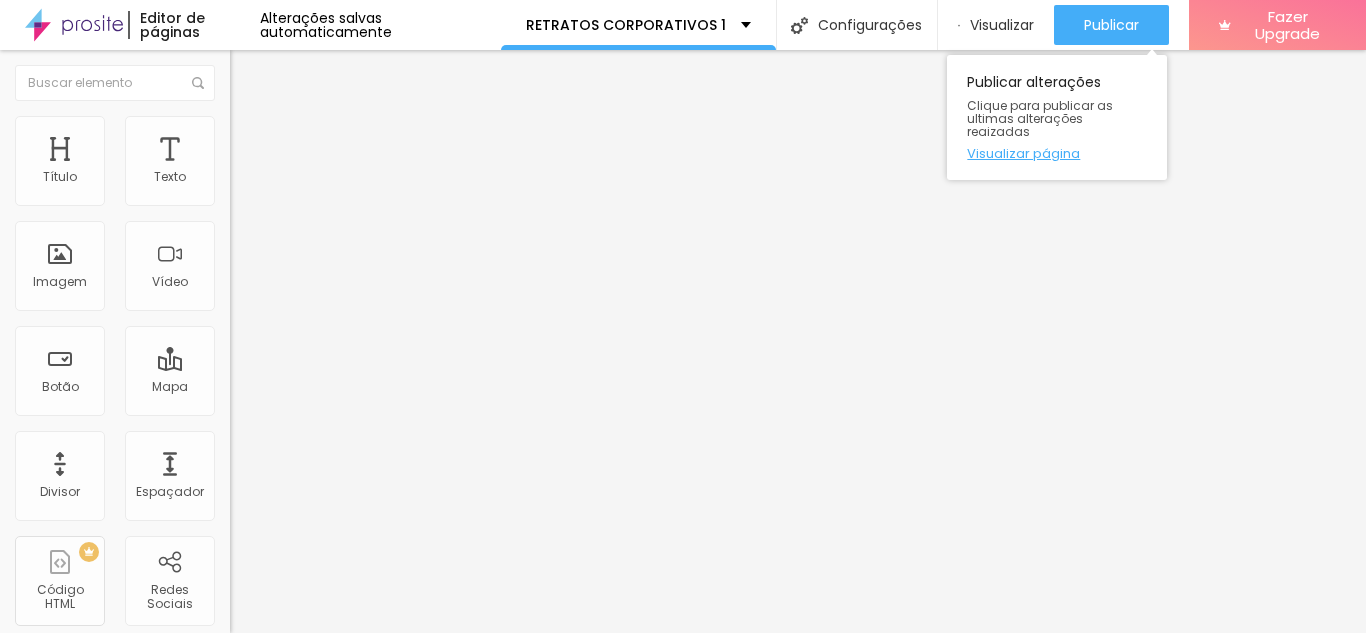 click on "Visualizar página" at bounding box center [1057, 153] 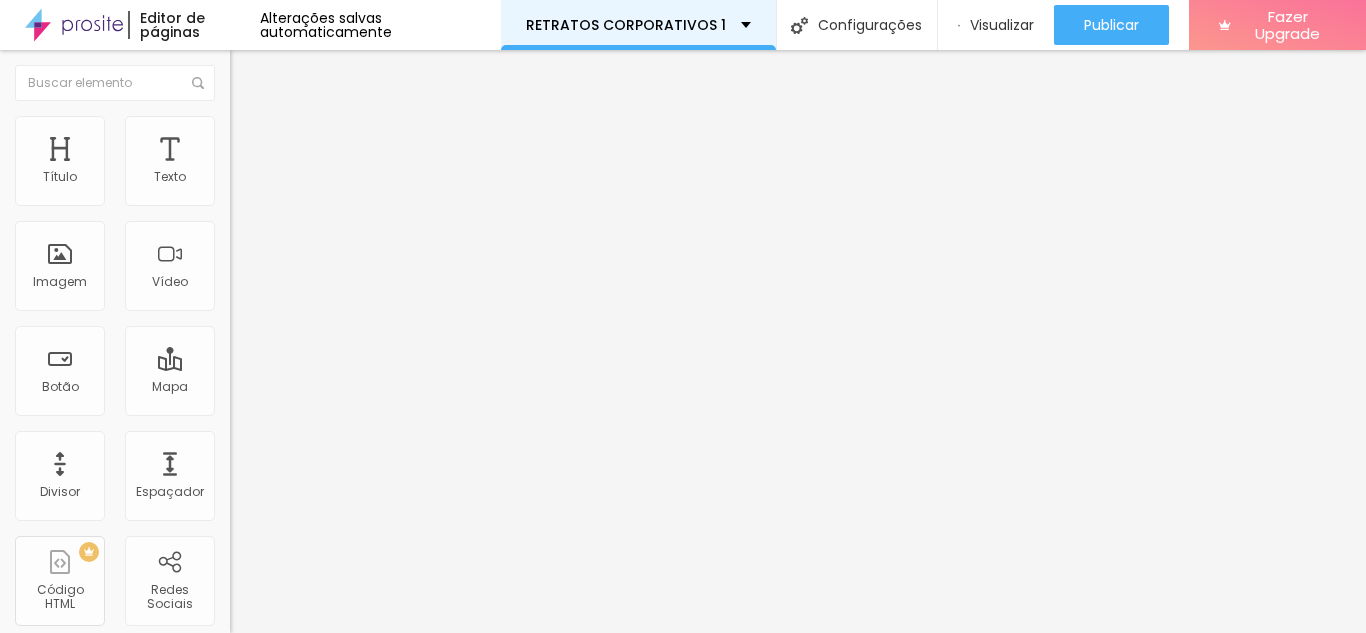 click on "RETRATOS CORPORATIVOS 1" at bounding box center [638, 25] 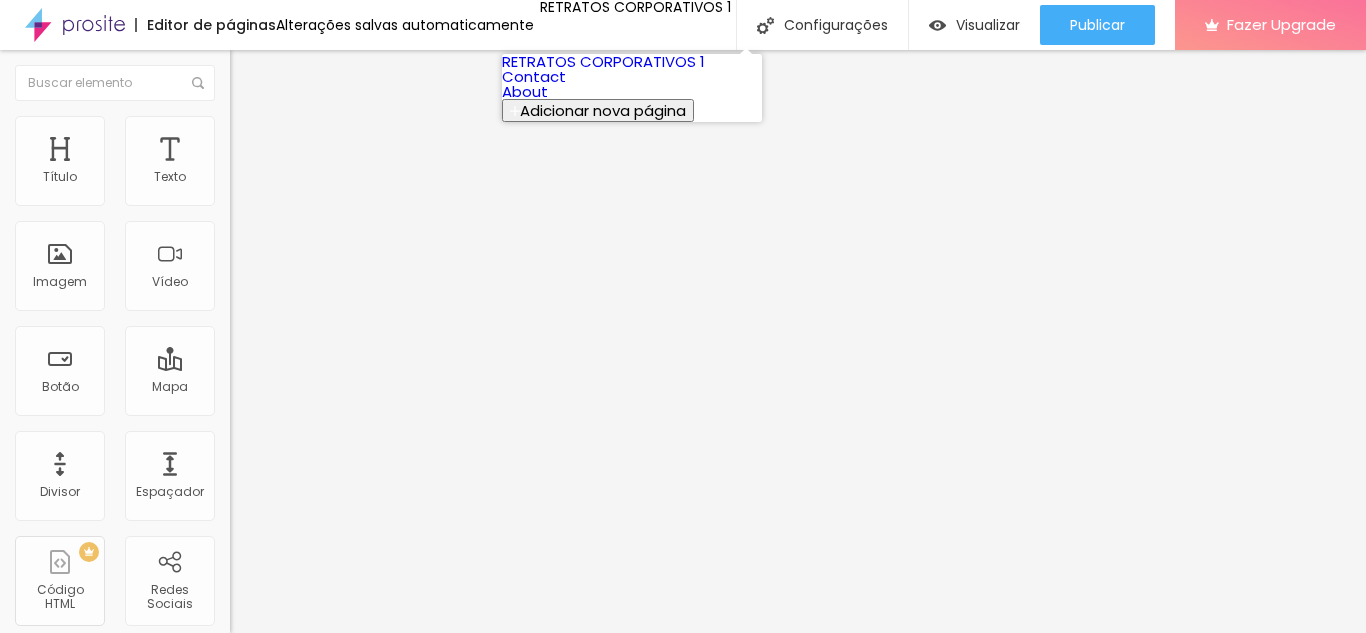 click on "Contact" at bounding box center (534, 76) 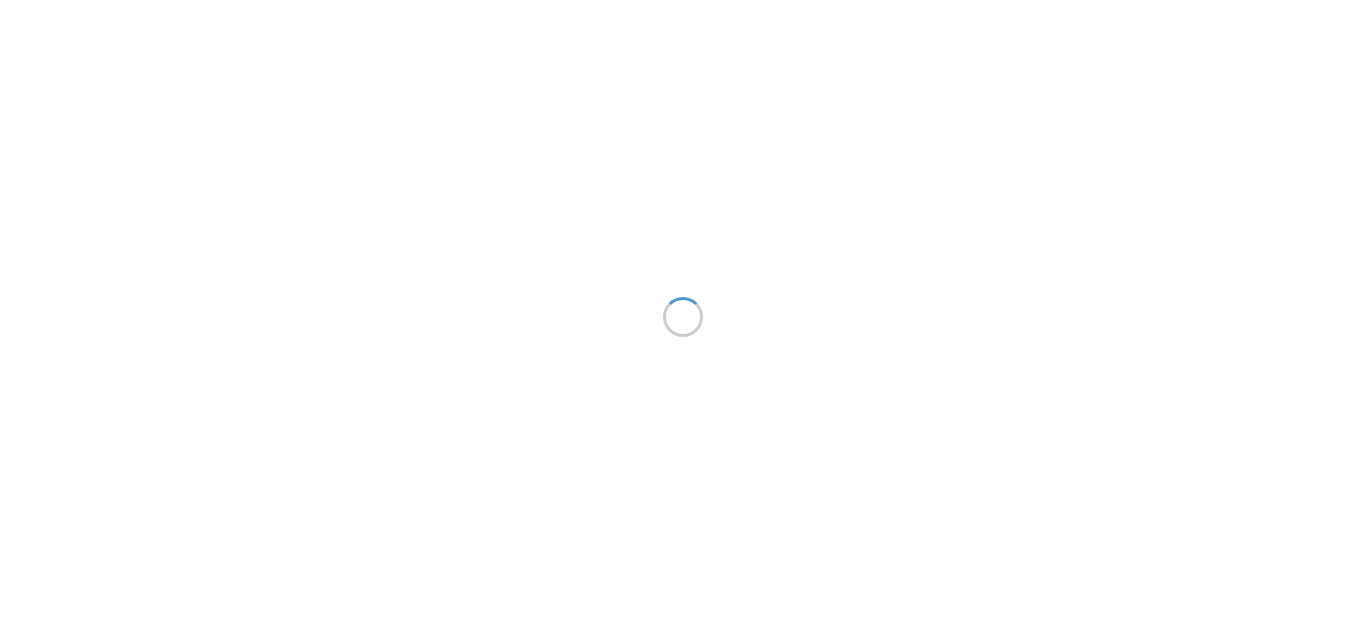 scroll, scrollTop: 0, scrollLeft: 0, axis: both 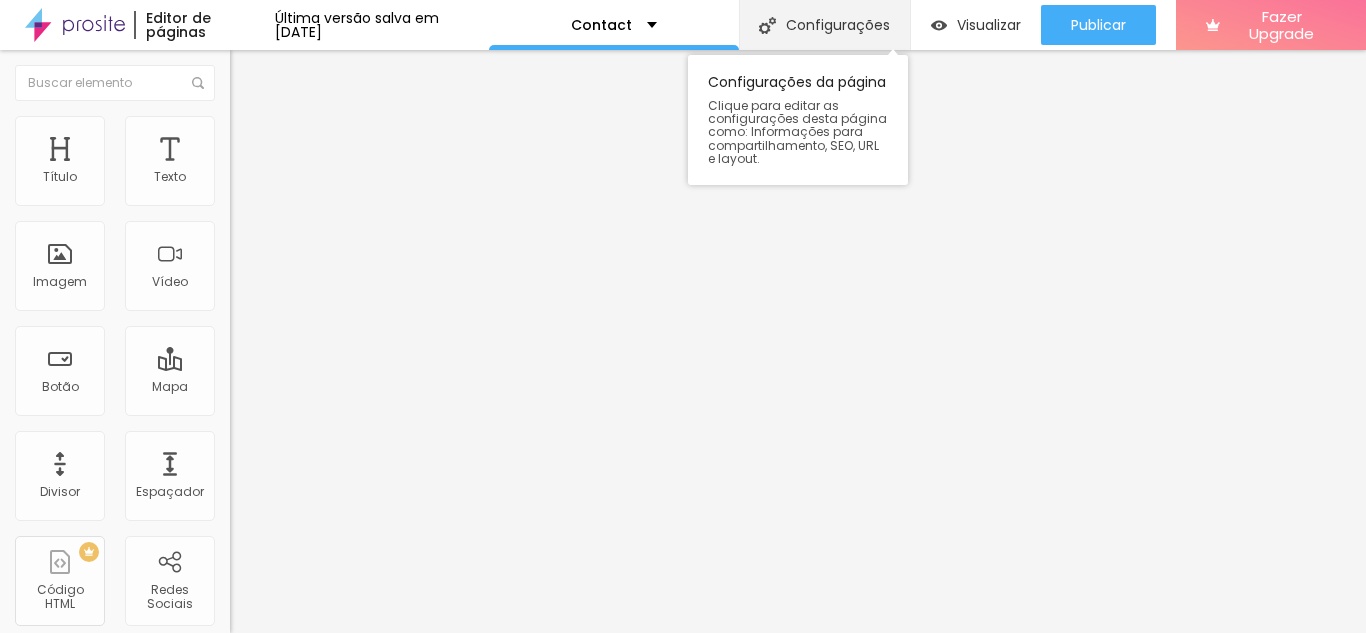click on "Configurações" at bounding box center (824, 25) 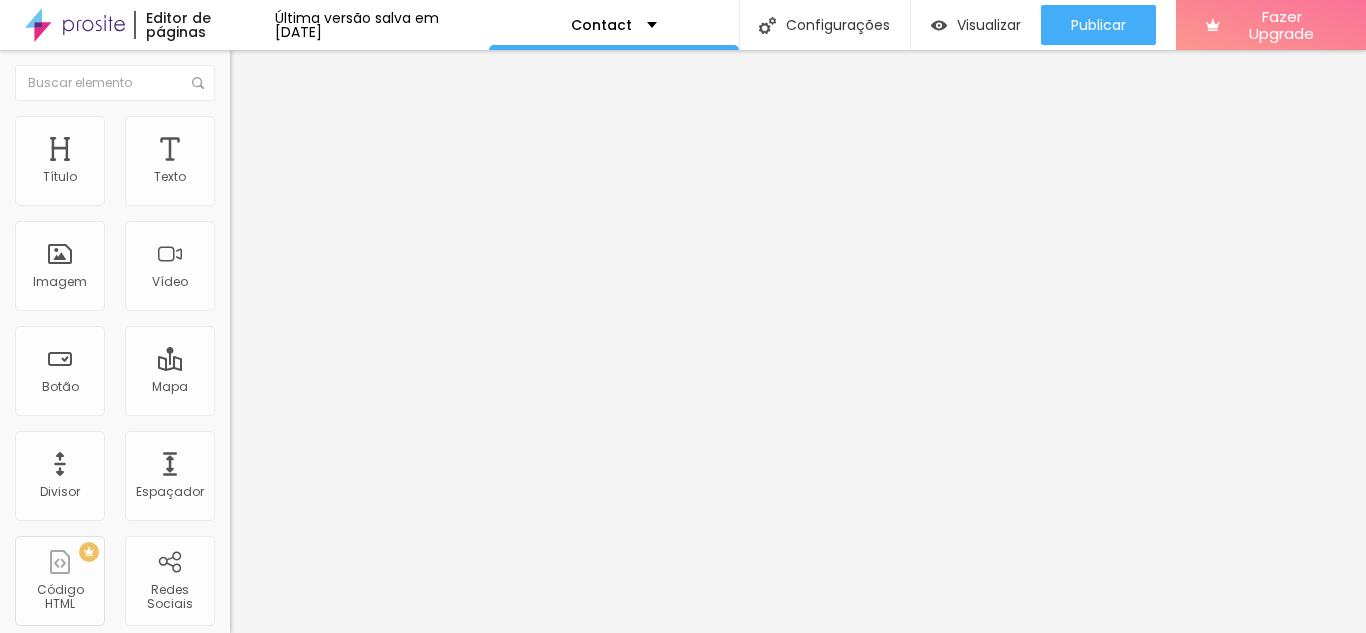 click on "Redes Sociais" at bounding box center [683, 681] 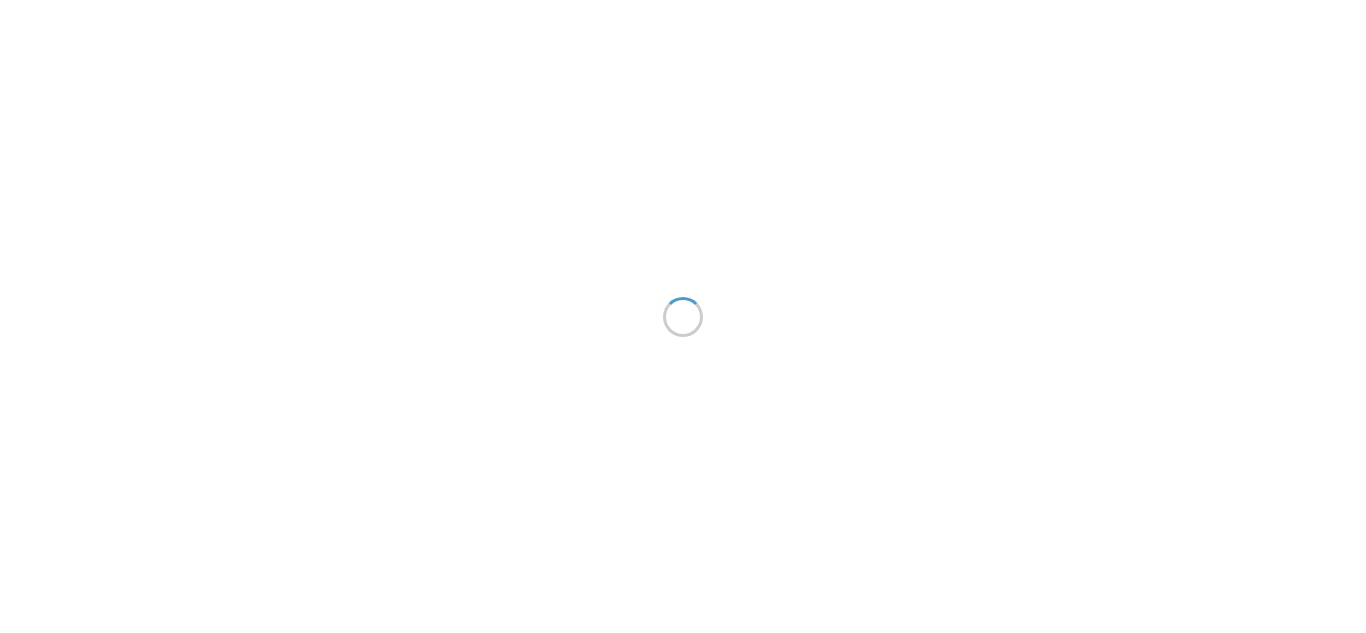 scroll, scrollTop: 0, scrollLeft: 0, axis: both 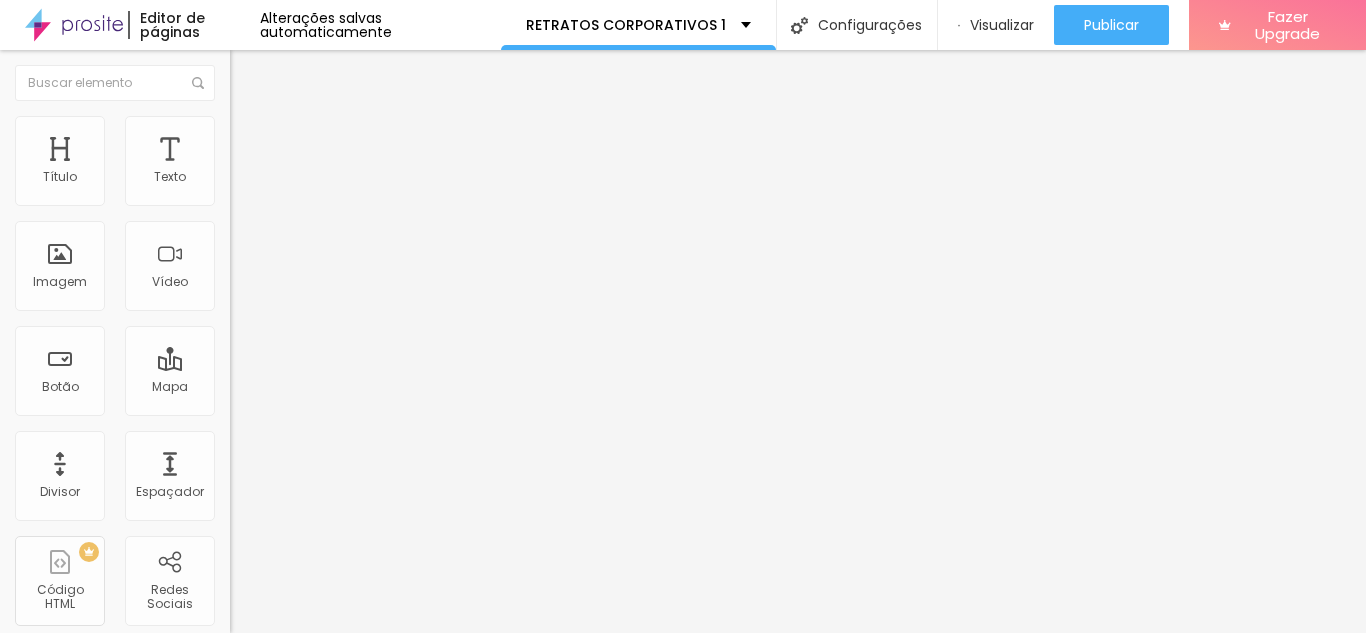 click at bounding box center [350, 194] 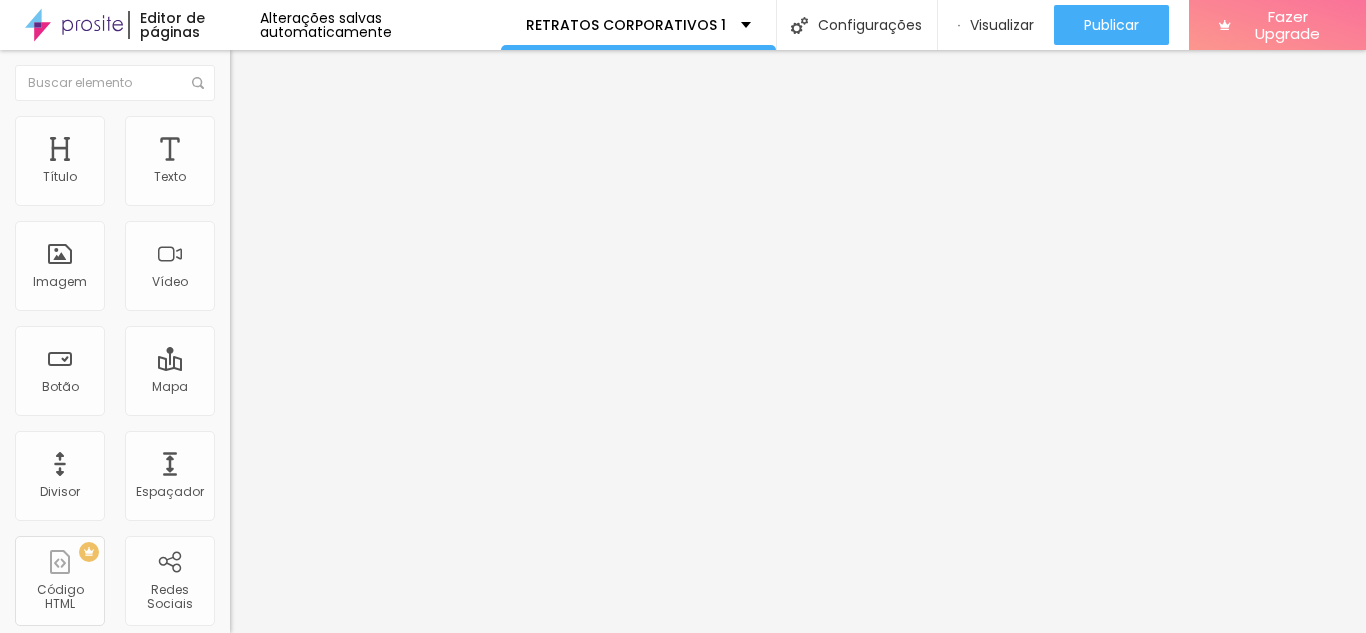 click on "(53)[PHONE]-0352" at bounding box center (350, 194) 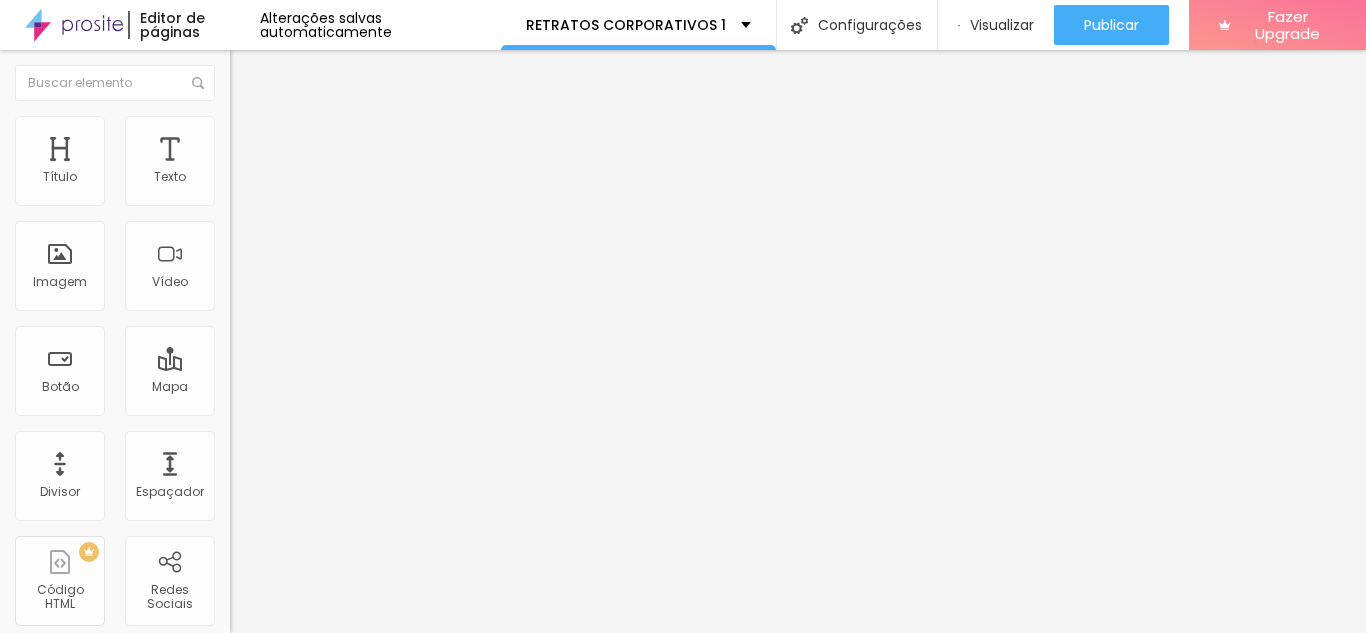 drag, startPoint x: 204, startPoint y: 225, endPoint x: 107, endPoint y: 226, distance: 97.00516 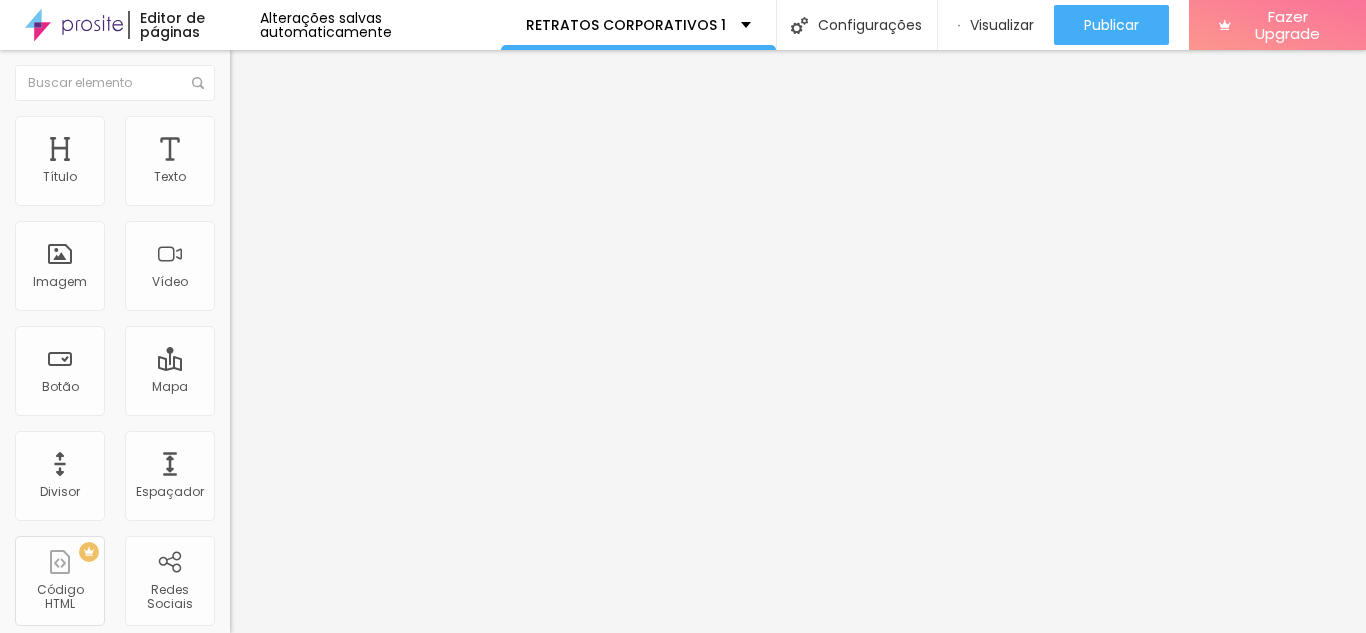 click on "(53)[PHONE]" at bounding box center (350, 194) 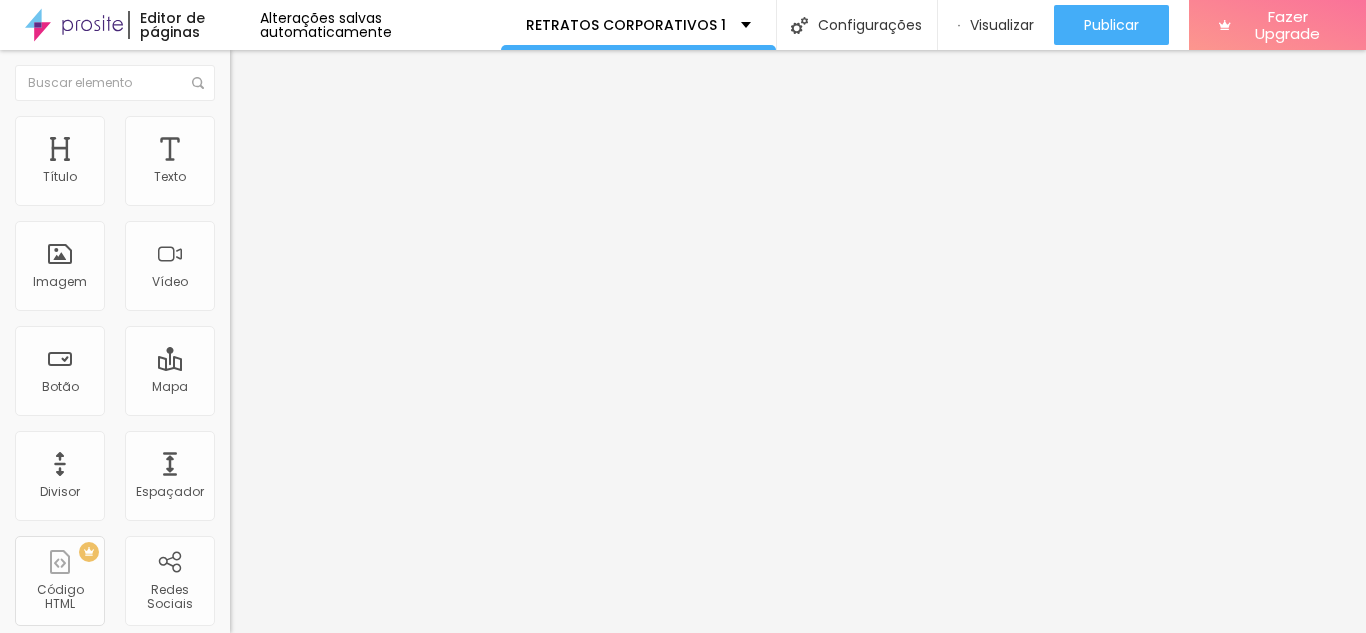 type on "(53)[PHONE]" 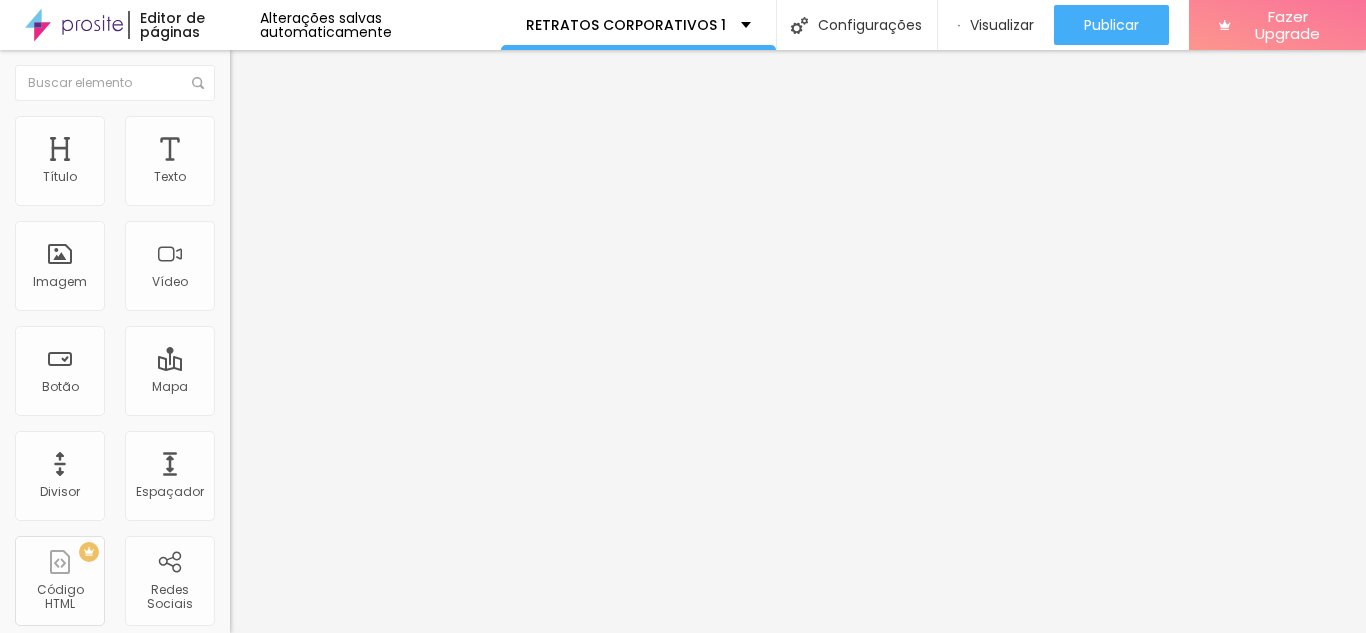 scroll, scrollTop: 1, scrollLeft: 0, axis: vertical 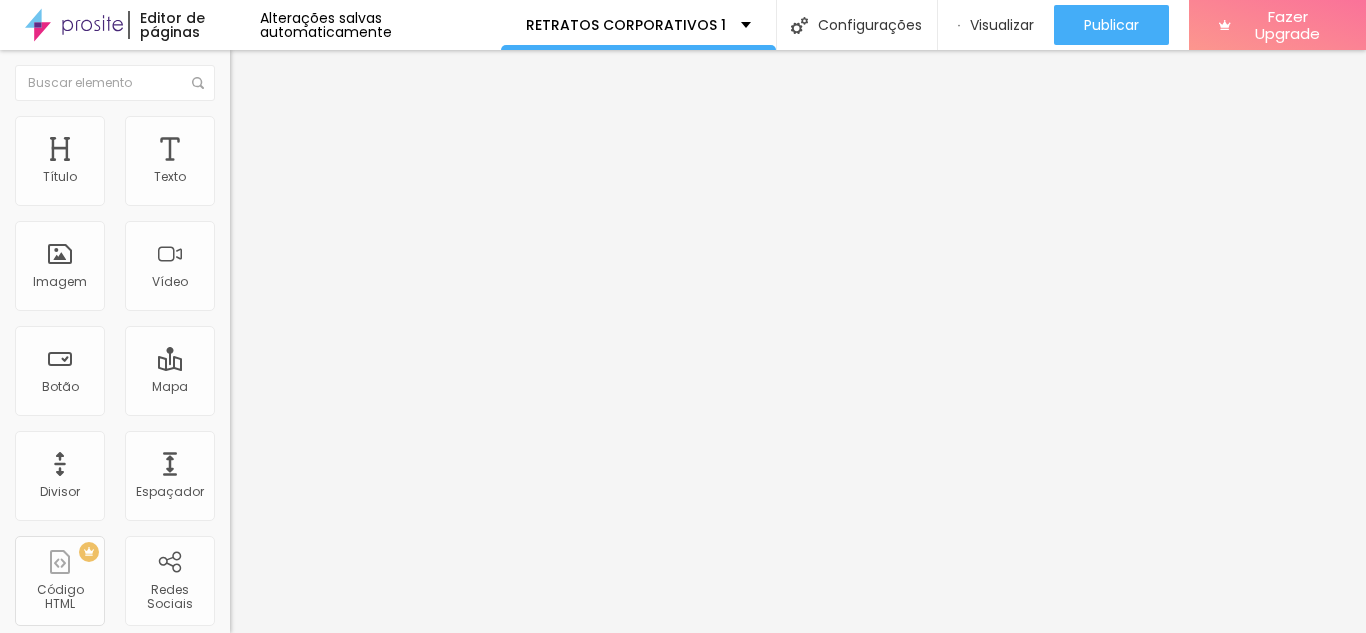 drag, startPoint x: 197, startPoint y: 230, endPoint x: 61, endPoint y: 222, distance: 136.23509 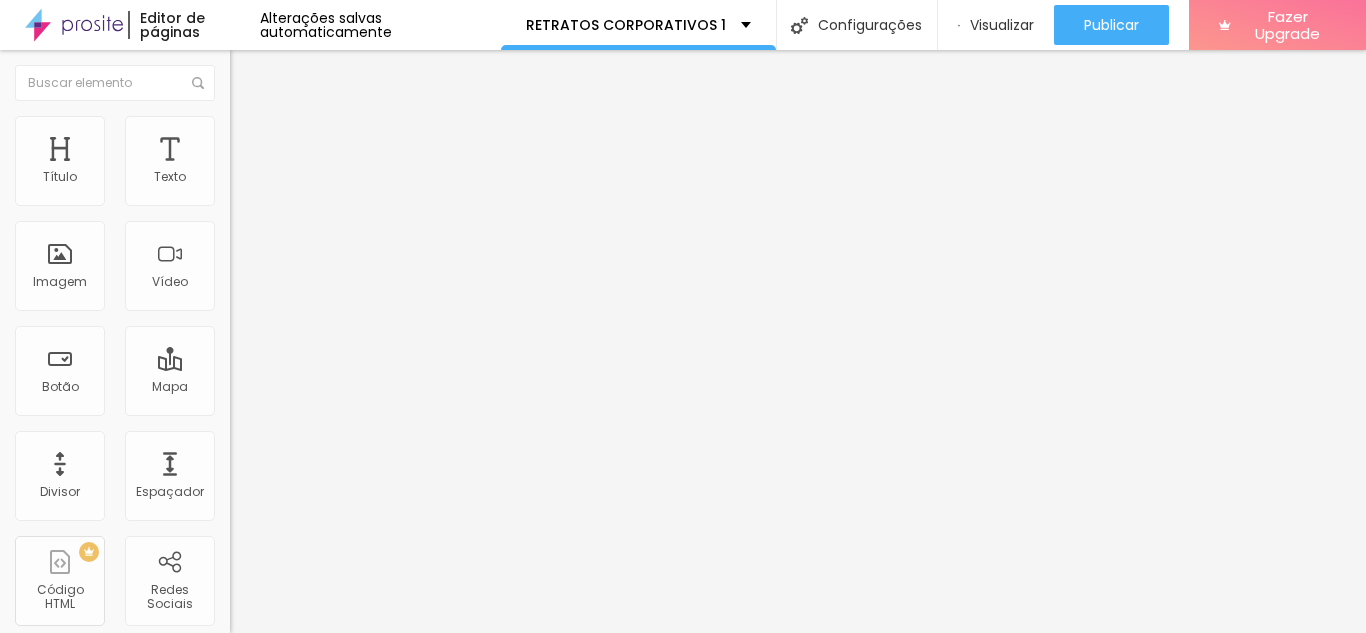 type on "(53)[PHONE]" 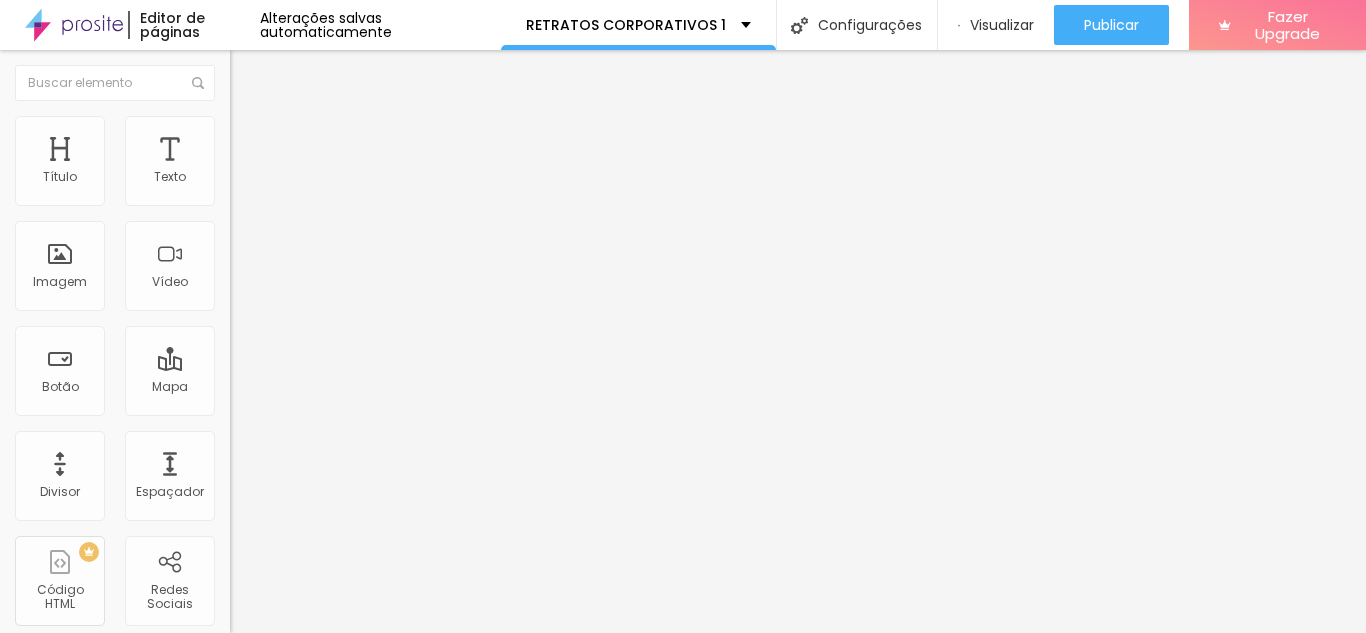 click on "Número do WhatsApp  * (53)[PHONE] + 55 Texto do botão MAIS INFORMAÇÕES Mensagem Olá, cheguei até você pela página {page_title} e gostaria de mais informações 77/100 Para utilizar o título da página na mensagem, utilize  {page_title}  Alinhamento" at bounding box center [345, 505] 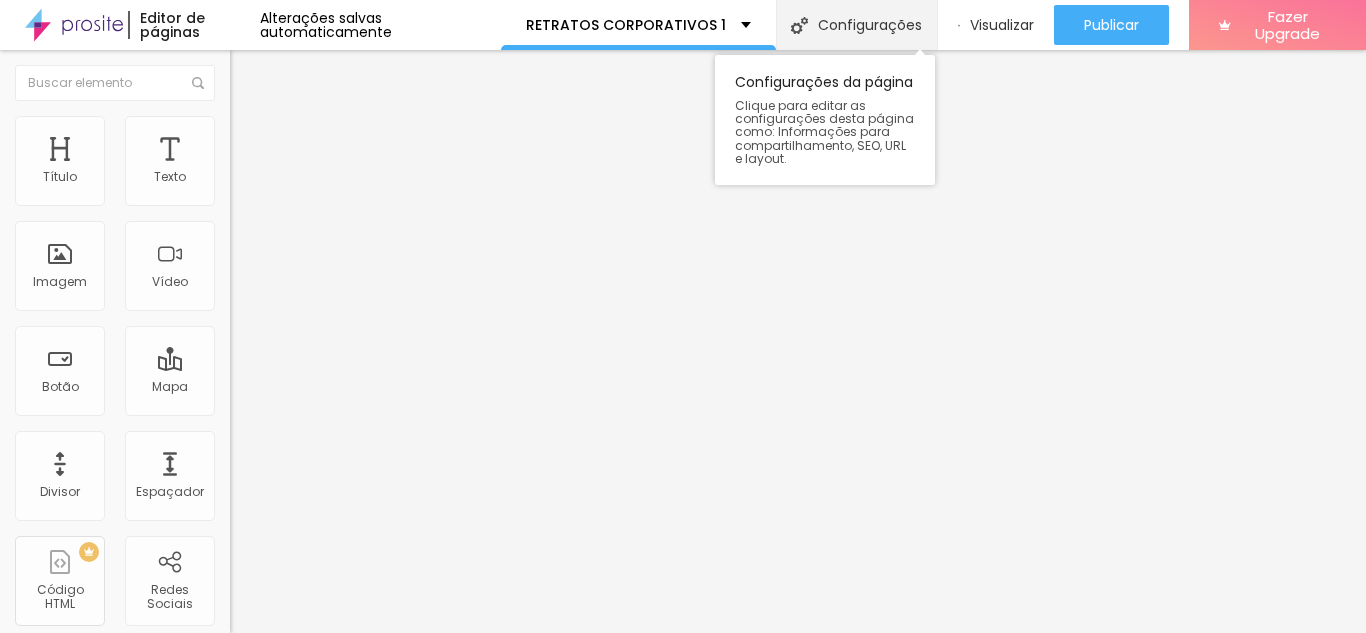click on "Configurações" at bounding box center (856, 25) 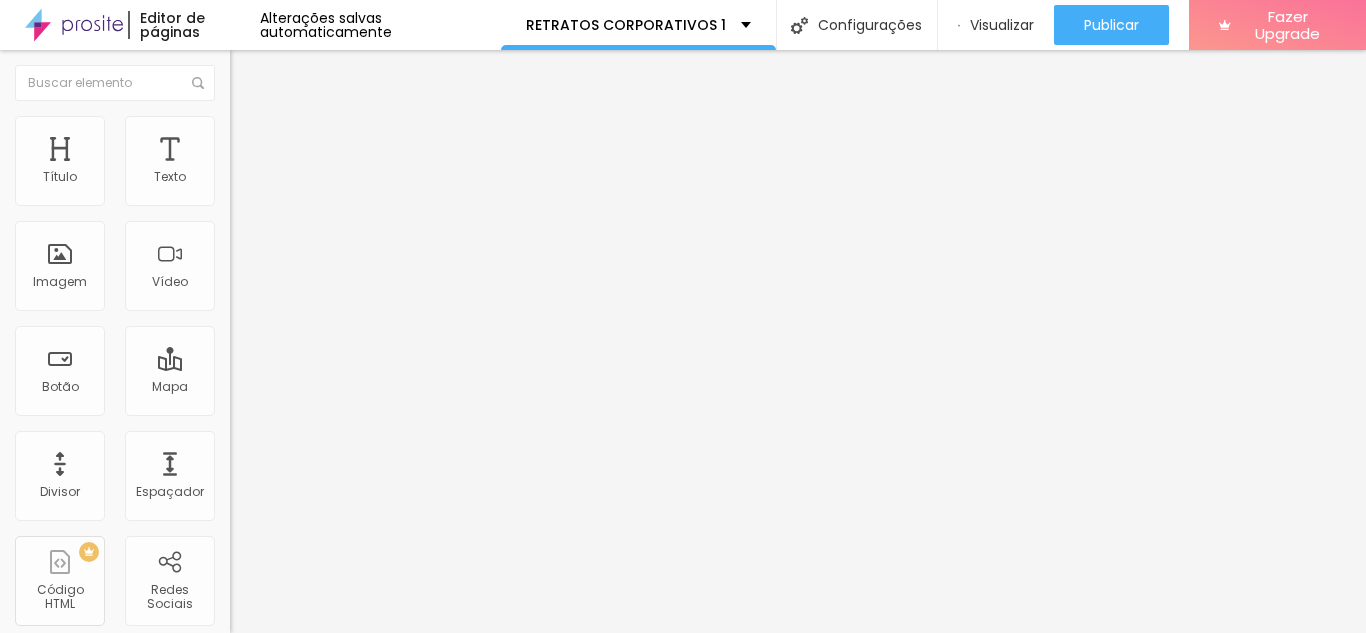 click on "Salvar" at bounding box center [47, 929] 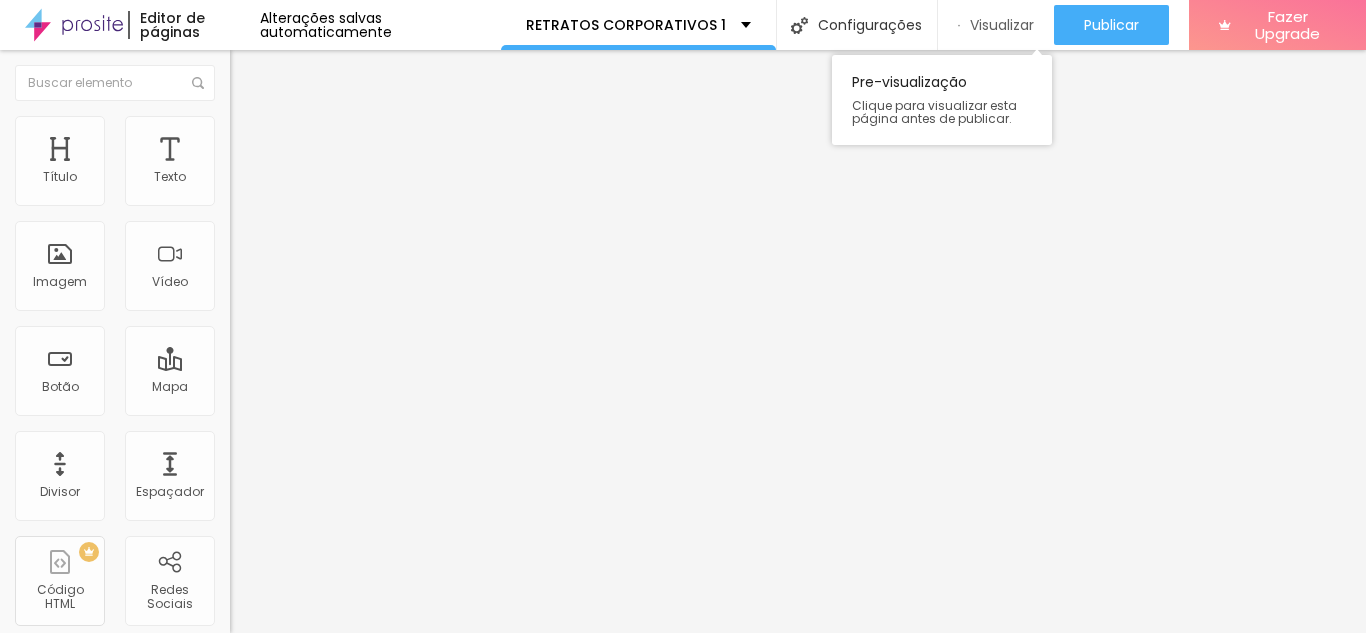 click on "Visualizar" at bounding box center [1002, 25] 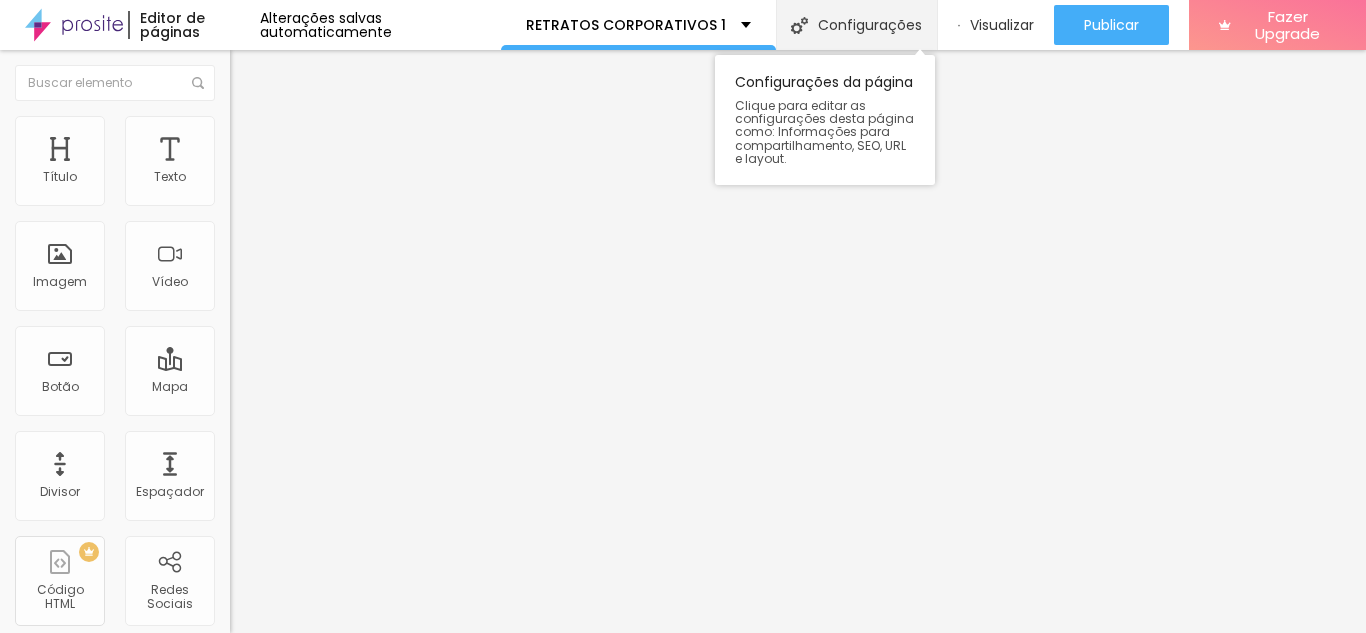 click on "Configurações" at bounding box center (856, 25) 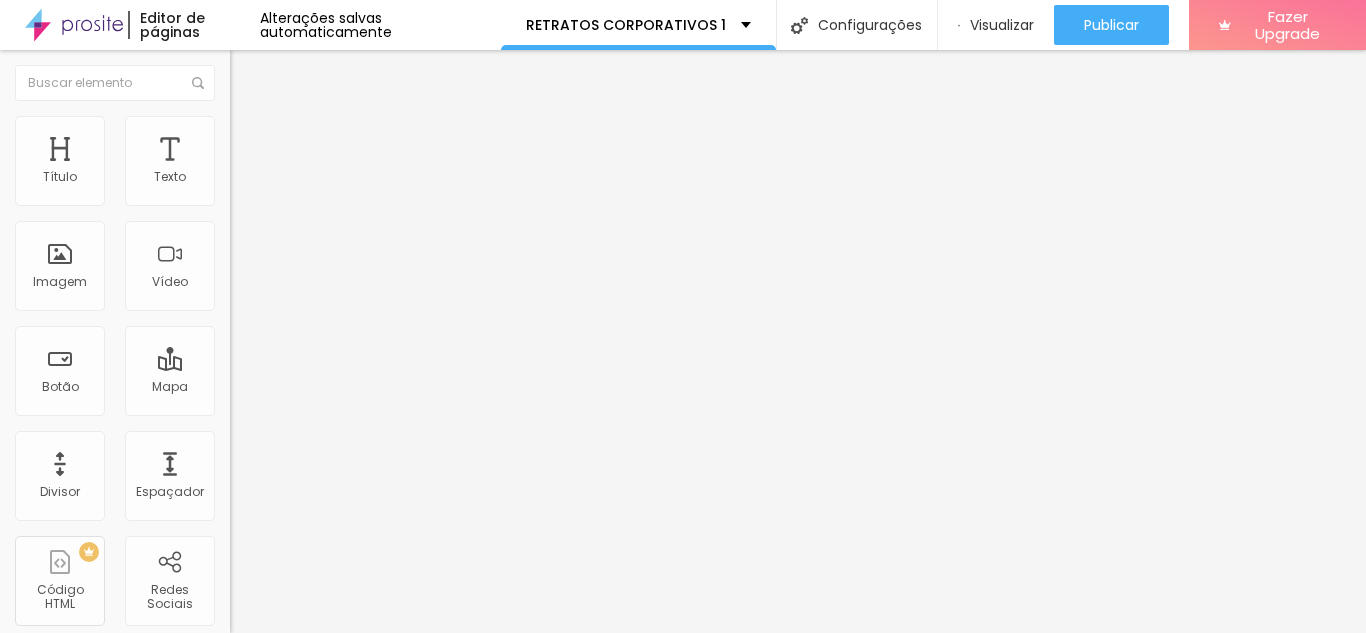 click on "Salvar" at bounding box center [47, 929] 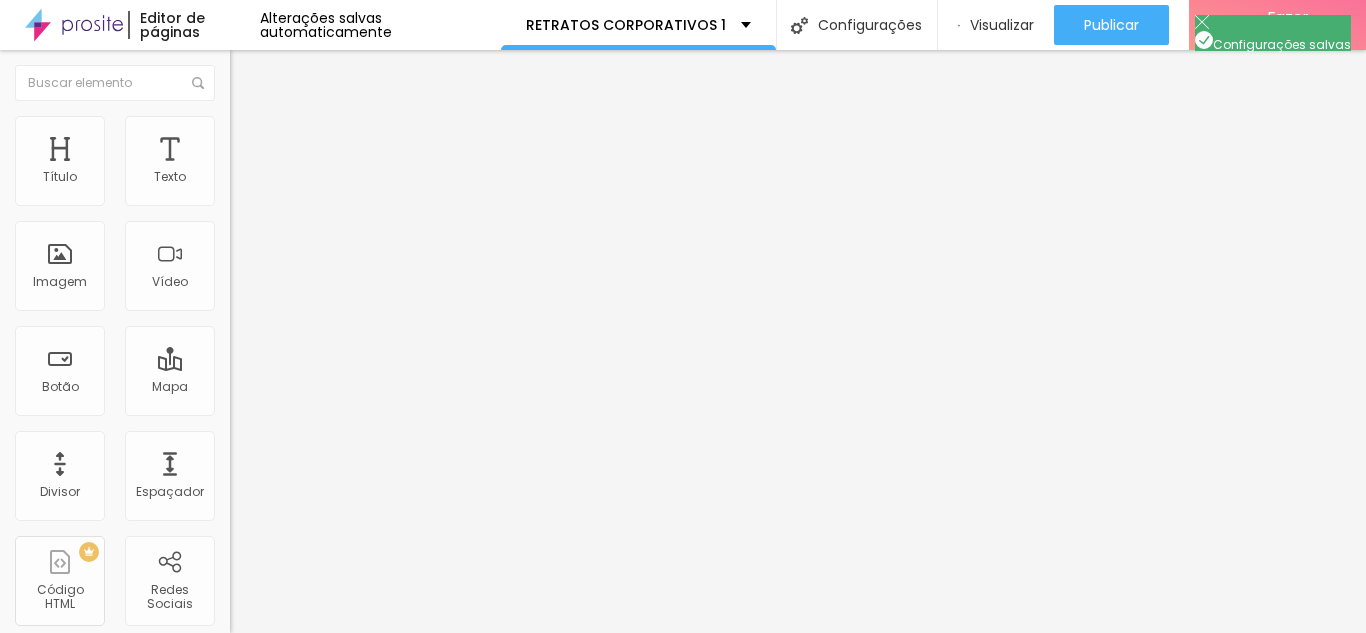 click on "Configurações da página Geral Redes Sociais SEO Avançado Geral Nome da página RETRATOS CORPORATIVOS 1 URL da página /retratos-corporativos https://igormontanari.alboompro.com/retratos-corporativos Configurações salvas Cancelar Salvar" at bounding box center (683, 787) 